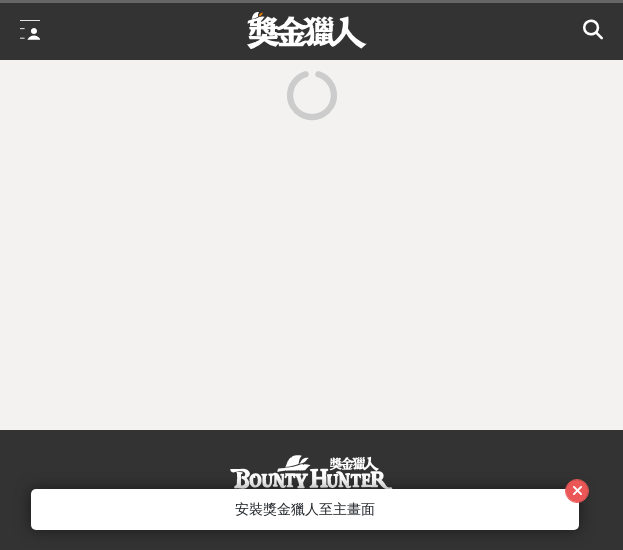 scroll, scrollTop: 0, scrollLeft: 0, axis: both 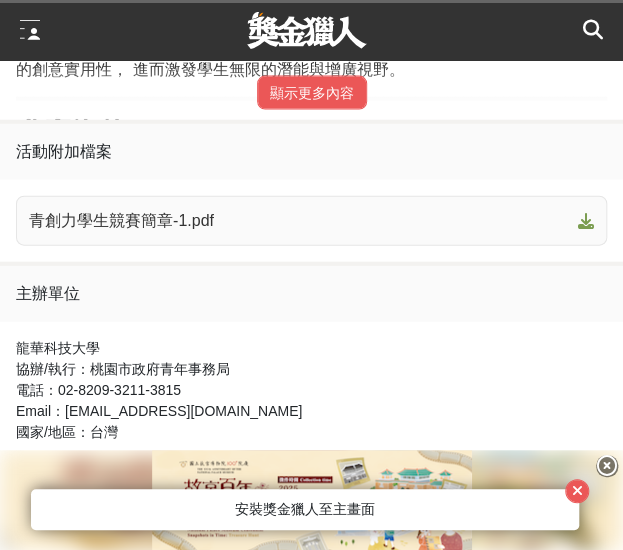click on "青創力學生競賽簡章-1.pdf" at bounding box center (299, 221) 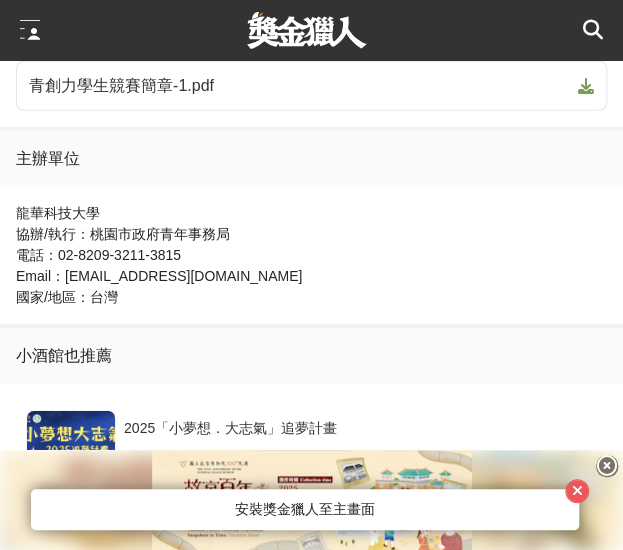 scroll, scrollTop: 1500, scrollLeft: 0, axis: vertical 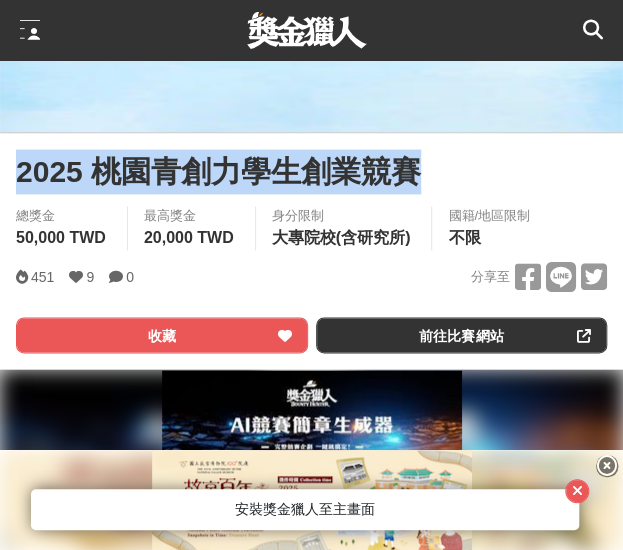 drag, startPoint x: 20, startPoint y: 179, endPoint x: 449, endPoint y: 191, distance: 429.1678 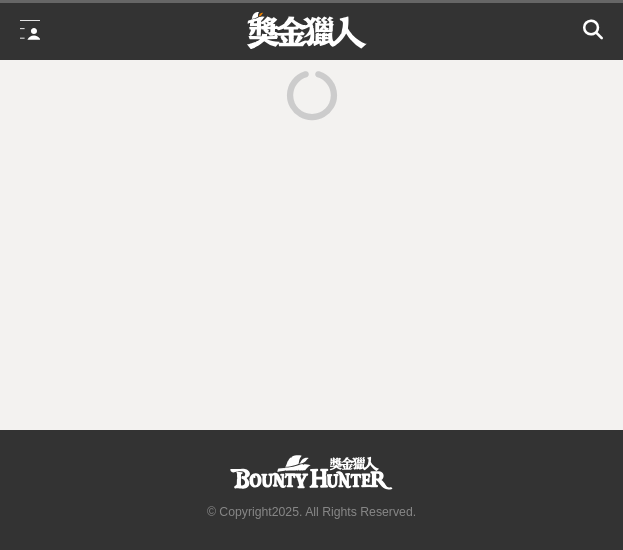 scroll, scrollTop: 0, scrollLeft: 0, axis: both 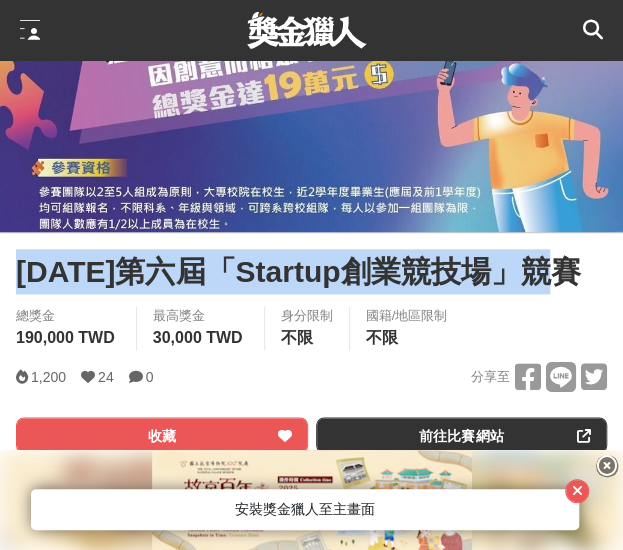 drag, startPoint x: 18, startPoint y: 269, endPoint x: 586, endPoint y: 263, distance: 568.0317 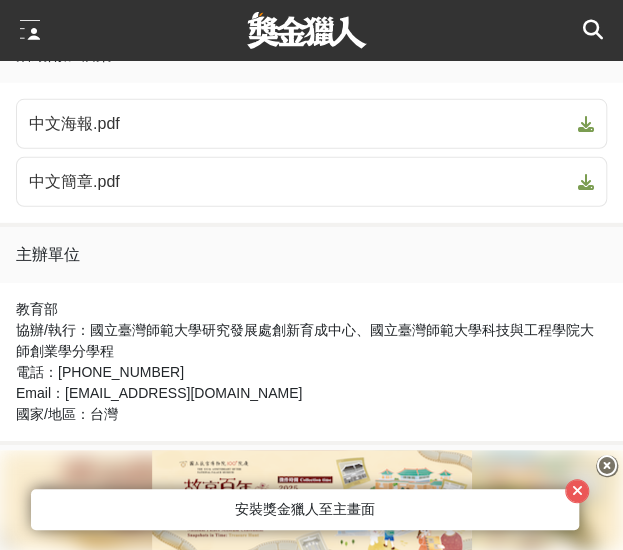 scroll, scrollTop: 1400, scrollLeft: 0, axis: vertical 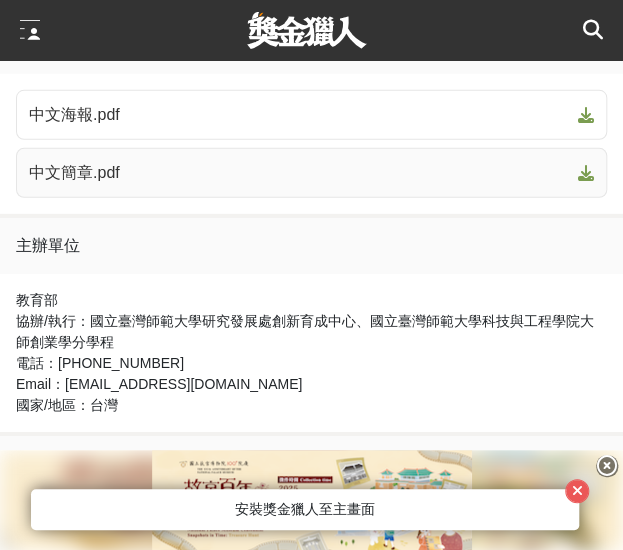 click on "中文簡章.pdf" at bounding box center (299, 173) 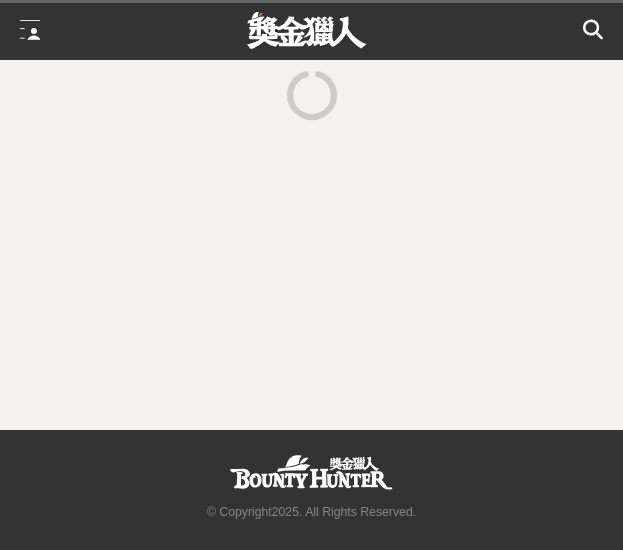 scroll, scrollTop: 0, scrollLeft: 0, axis: both 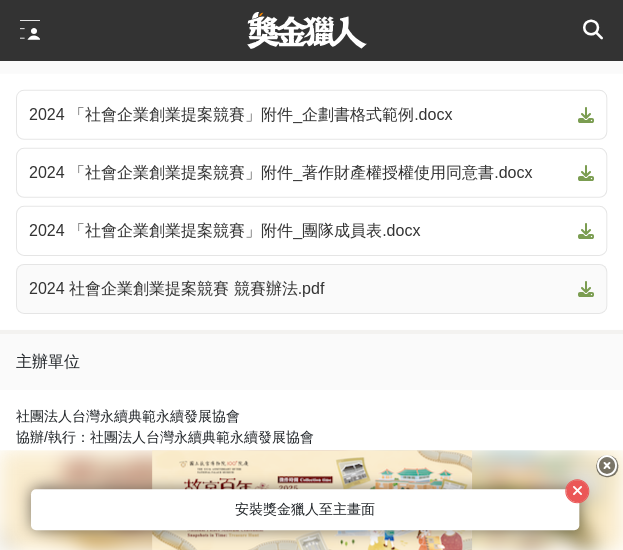 click on "2024 社會企業創業提案競賽 競賽辦法.pdf" at bounding box center (299, 289) 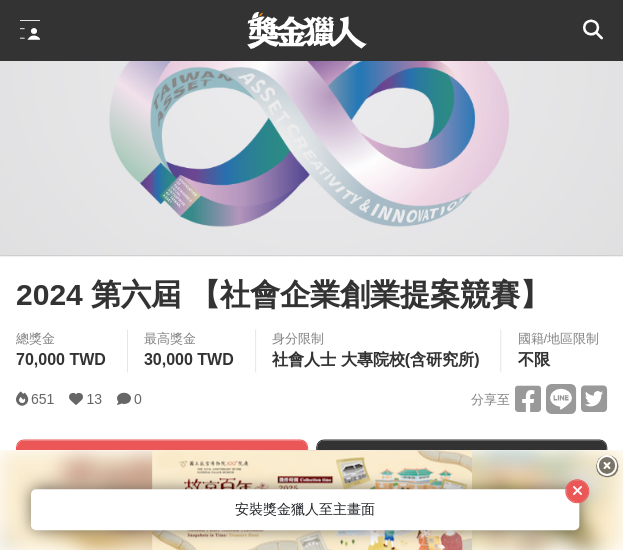 scroll, scrollTop: 500, scrollLeft: 0, axis: vertical 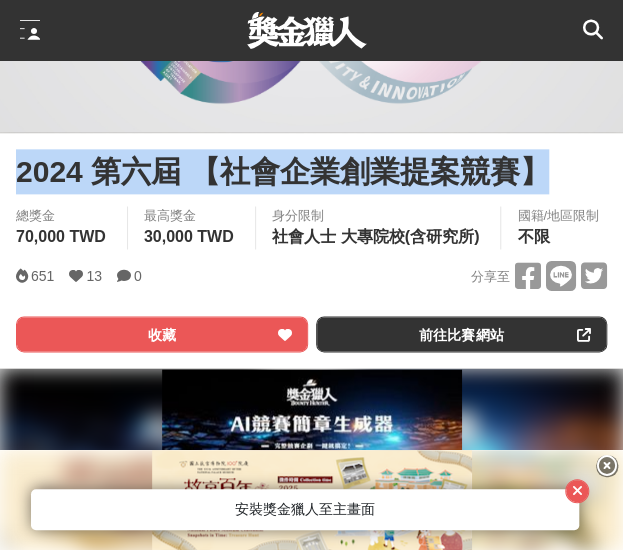 drag, startPoint x: 22, startPoint y: 188, endPoint x: 538, endPoint y: 199, distance: 516.11725 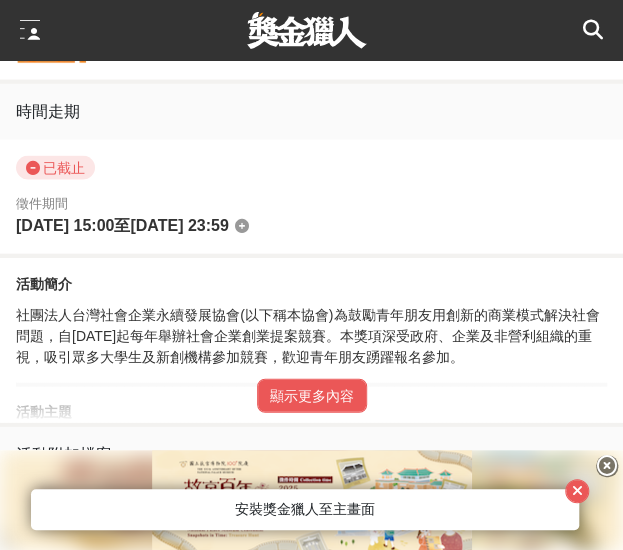 scroll, scrollTop: 1000, scrollLeft: 0, axis: vertical 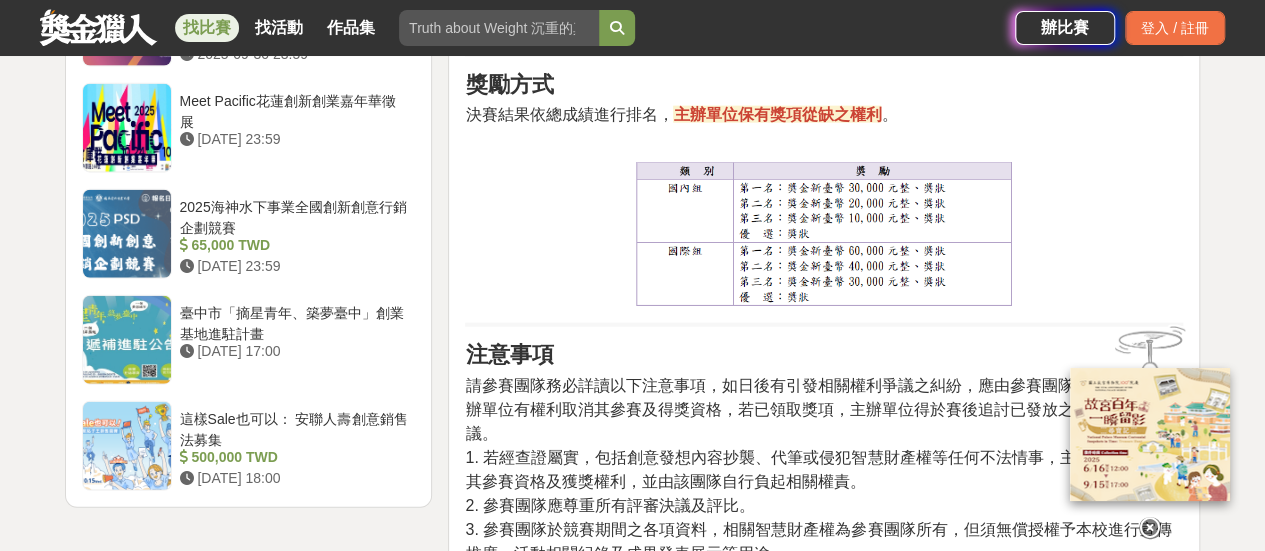 click on "活動主旨 本次競賽宗旨在培養青年學子之創業實踐力，鼓勵以團隊方式進行創業企劃發想，跨域多元學習、盡展所長，將在學知識理論實際應用於創業執行，激發創意火花，並透過業界專業師資與評審團諮詢輔導，期許參與本競賽之青年學子都能獲得充實之創新創業知能。 參賽類別 1. 本次競賽區分為國內組及國際組，不限產業領域類別皆可組隊報名參加。 2. 報名國際組之參賽團隊，初審時須提供英文報名文件及英文簡報電子檔，並於決賽時全程以英文口語簡報及問答；國內學生亦可報名參加國際組。 競賽辦法 1. 競賽規則：本次活動採兩階段進行，分為第一階段初審(書面審查)及第二階段決賽(口頭簡報及評委答詢)，通過初審之團隊將進入決賽。 2. 第一階段初審報名： 3. 第二階段決賽說明： (4) 決賽當日參賽團隊至少需2位以上成員出席參與。 參賽資格 活動時程" at bounding box center [824, -247] 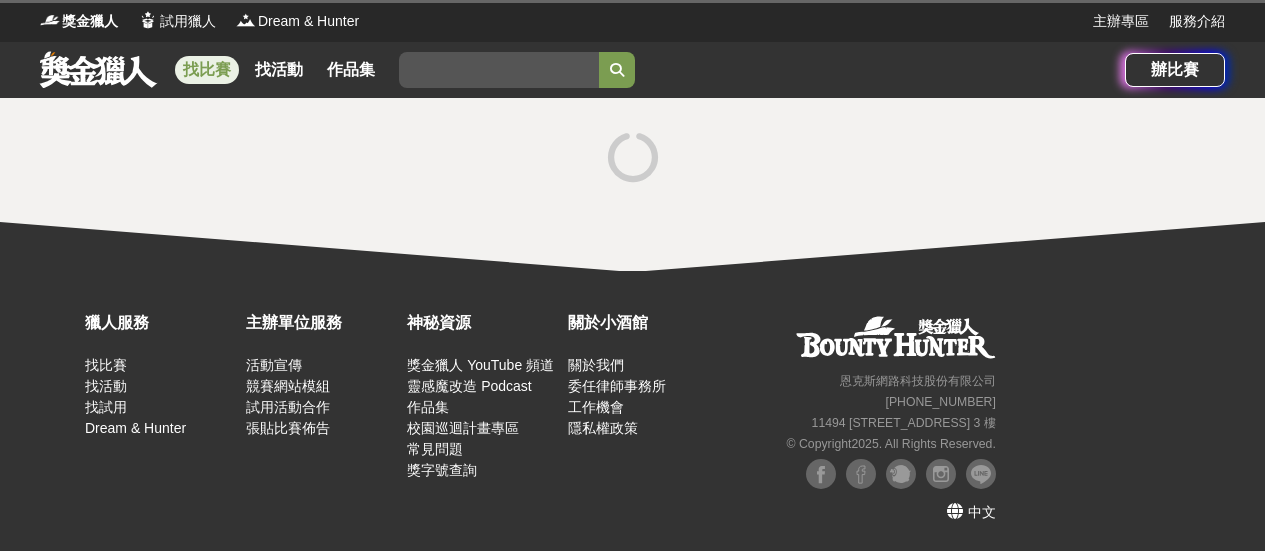 scroll, scrollTop: 0, scrollLeft: 0, axis: both 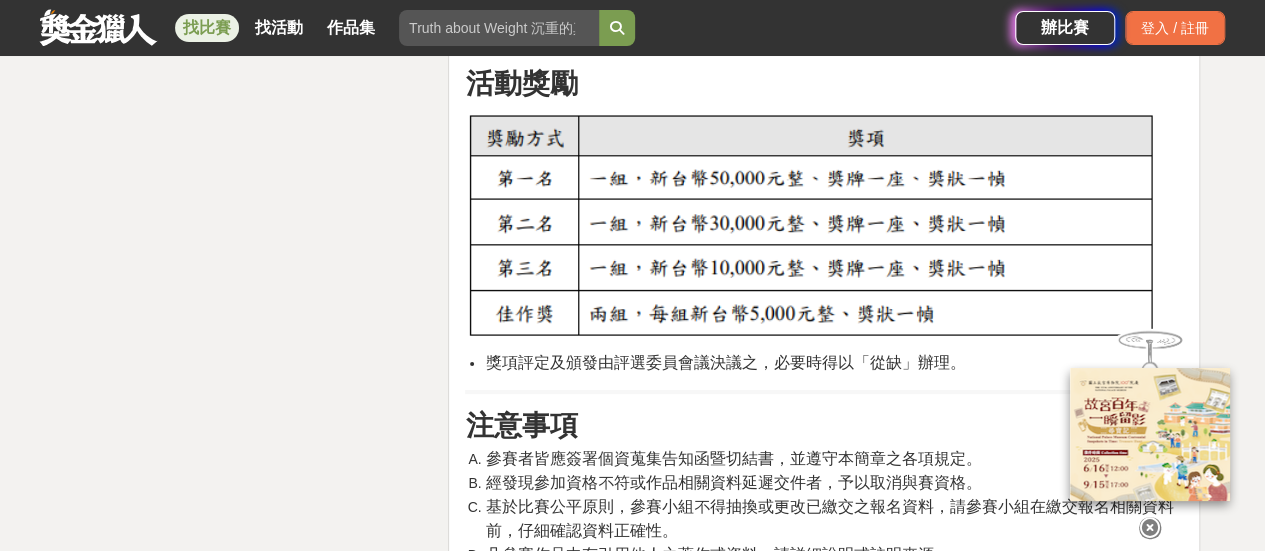 click on "獎項評定及頒發由評選委員會議決議之，必要時得以「從缺」辦理。" at bounding box center (725, 362) 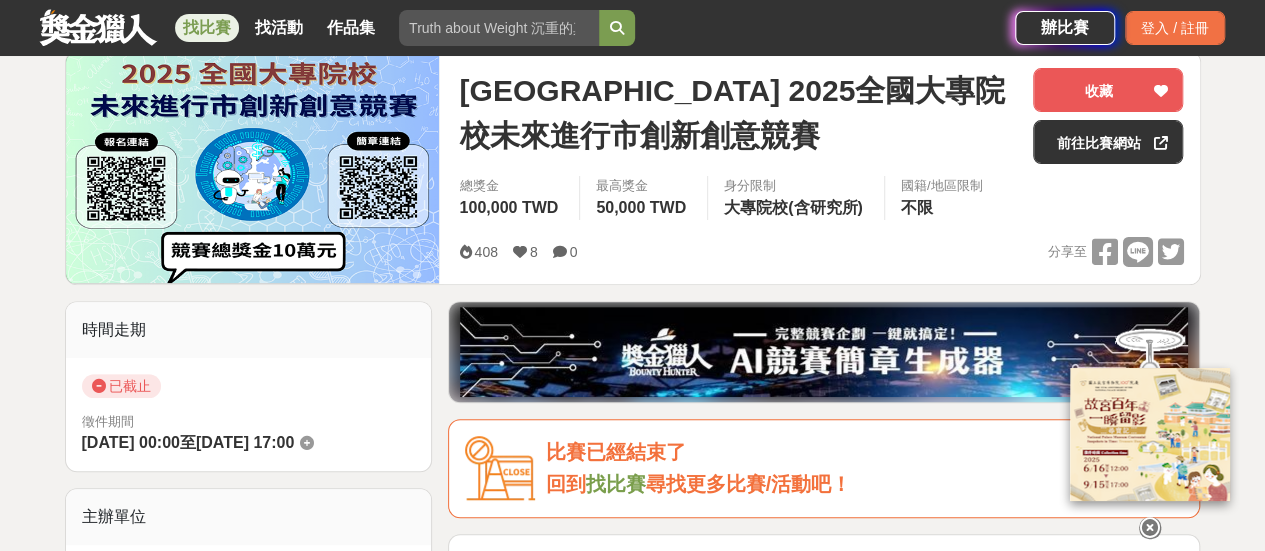 scroll, scrollTop: 200, scrollLeft: 0, axis: vertical 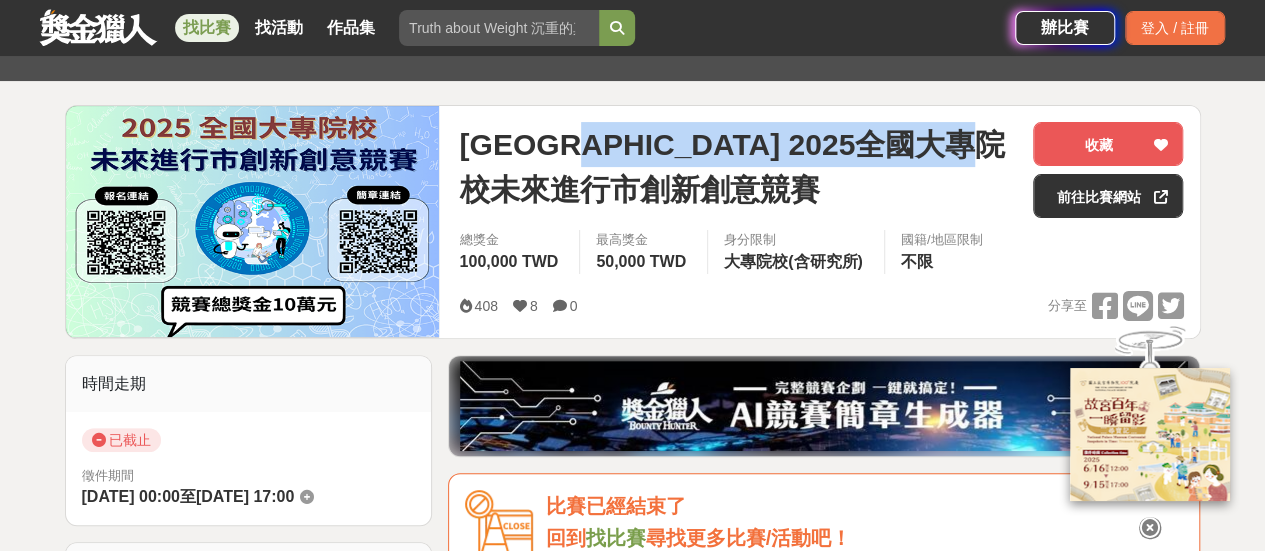 drag, startPoint x: 596, startPoint y: 139, endPoint x: 651, endPoint y: 176, distance: 66.287254 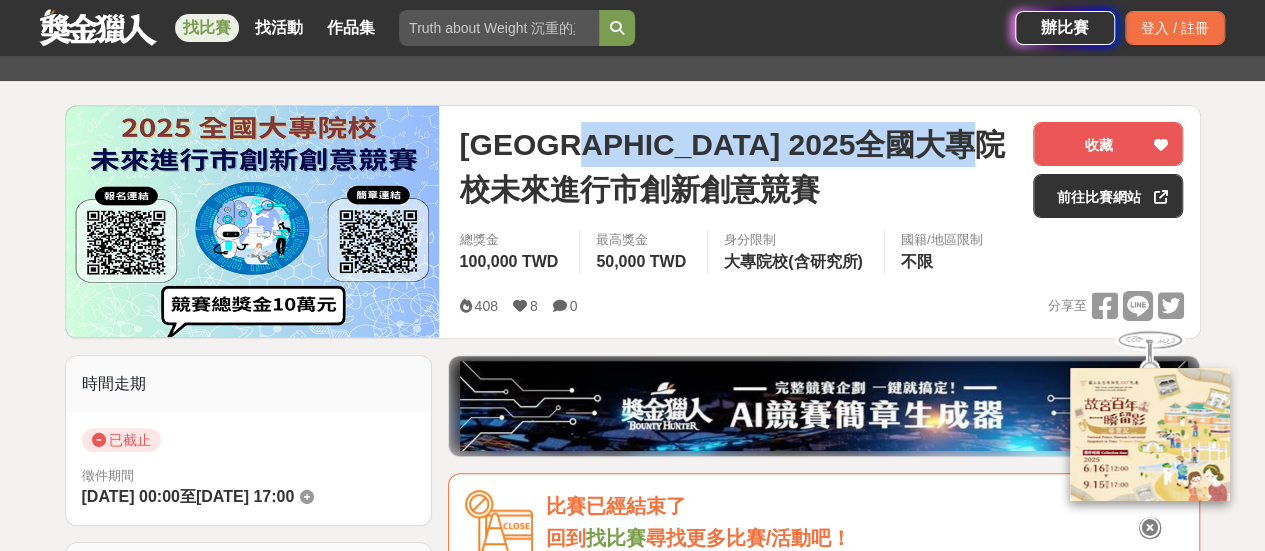 click on "[GEOGRAPHIC_DATA] 2025全國大專院校未來進行市創新創意競賽" at bounding box center [738, 167] 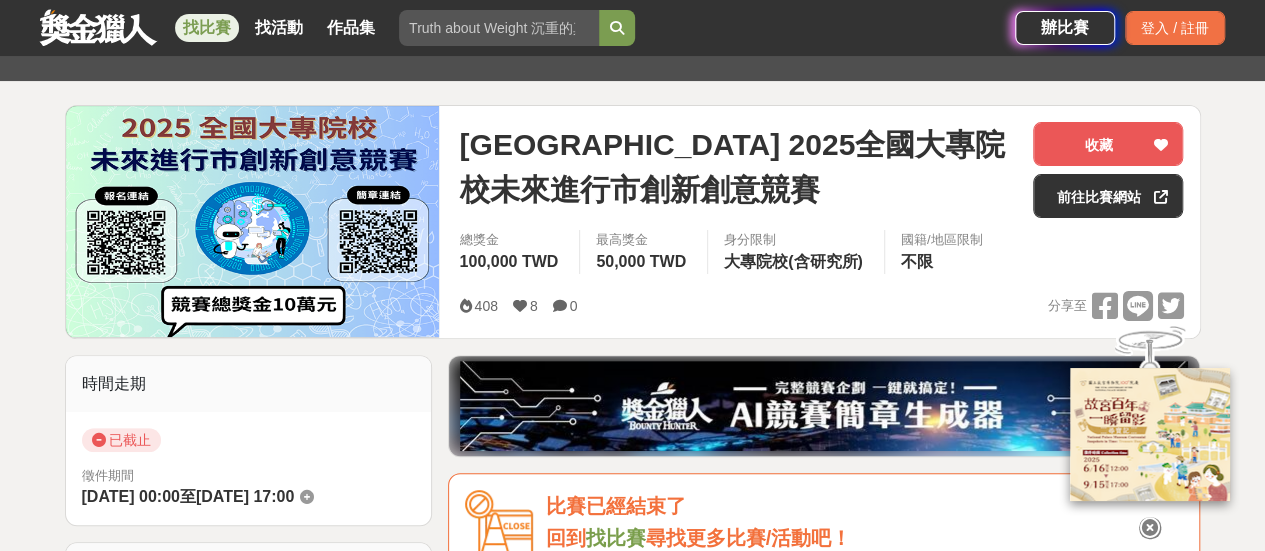 click on "[GEOGRAPHIC_DATA] 2025全國大專院校未來進行市創新創意競賽" at bounding box center [738, 167] 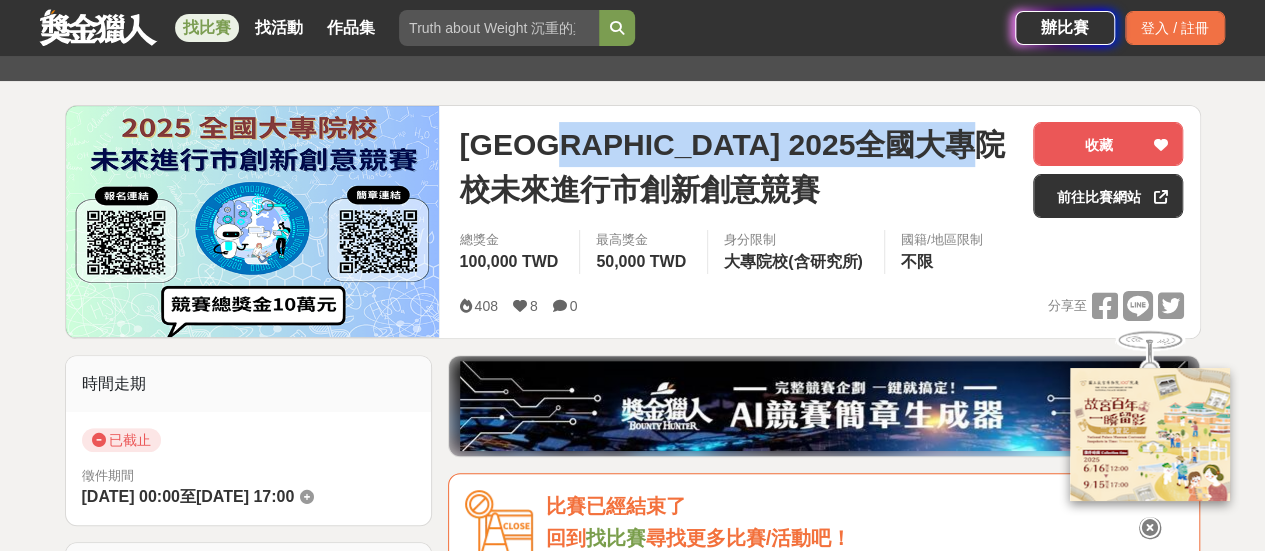 drag, startPoint x: 588, startPoint y: 149, endPoint x: 635, endPoint y: 184, distance: 58.60034 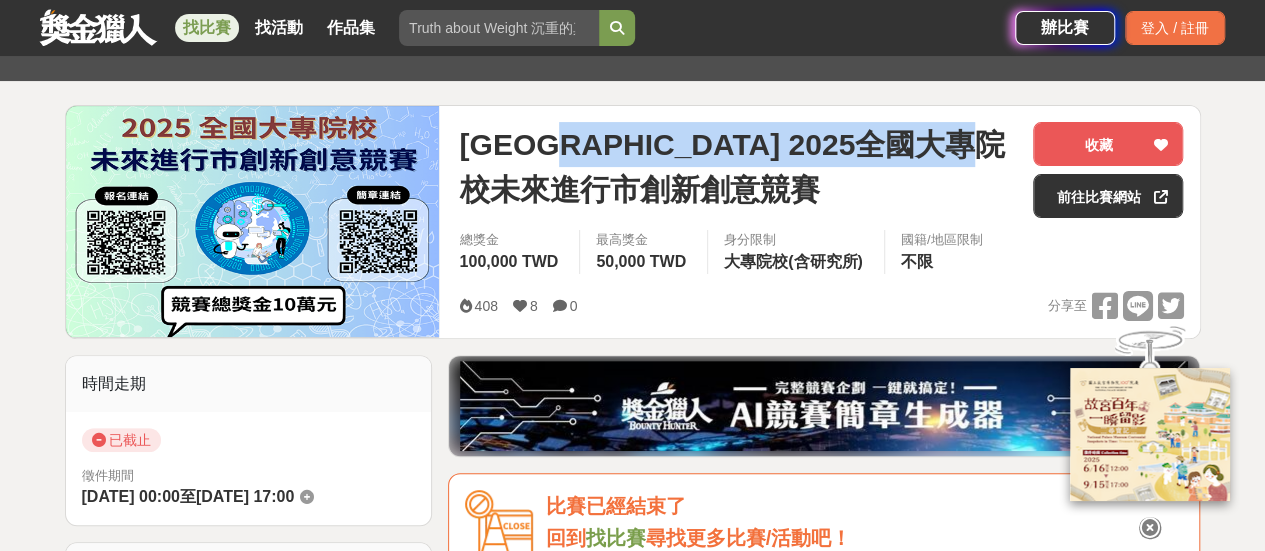 copy on "2025全國大專院校未來進行市創新創意競賽" 